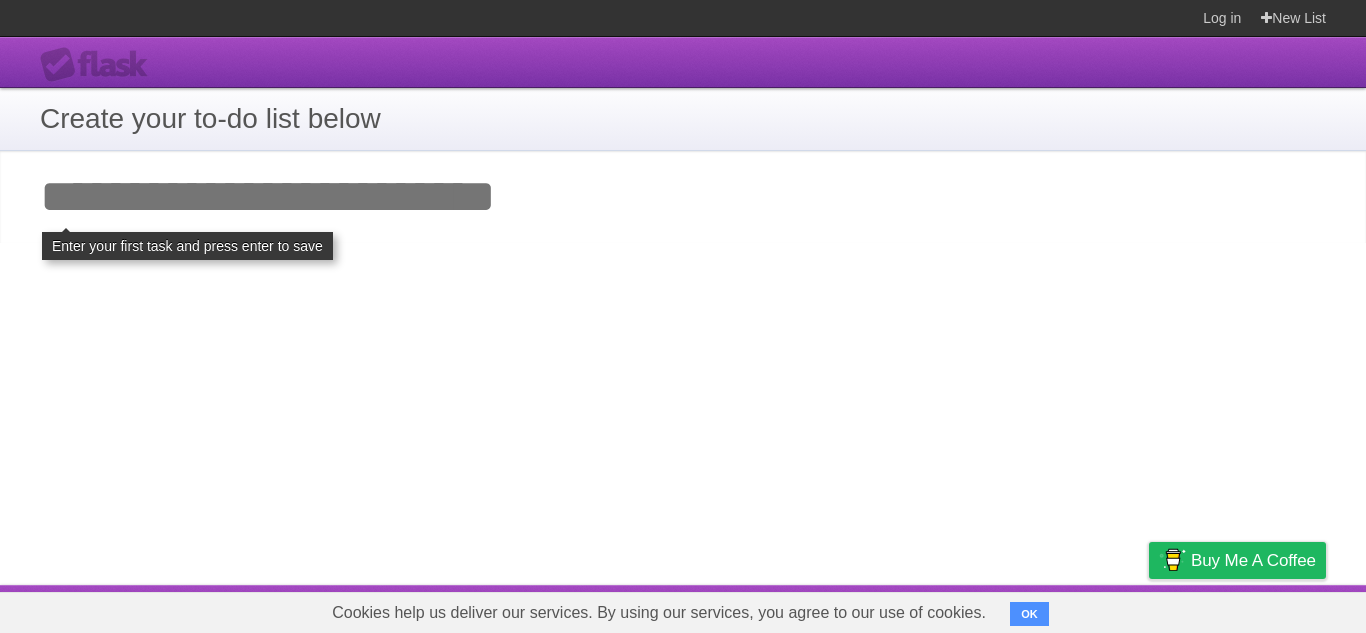 scroll, scrollTop: 0, scrollLeft: 0, axis: both 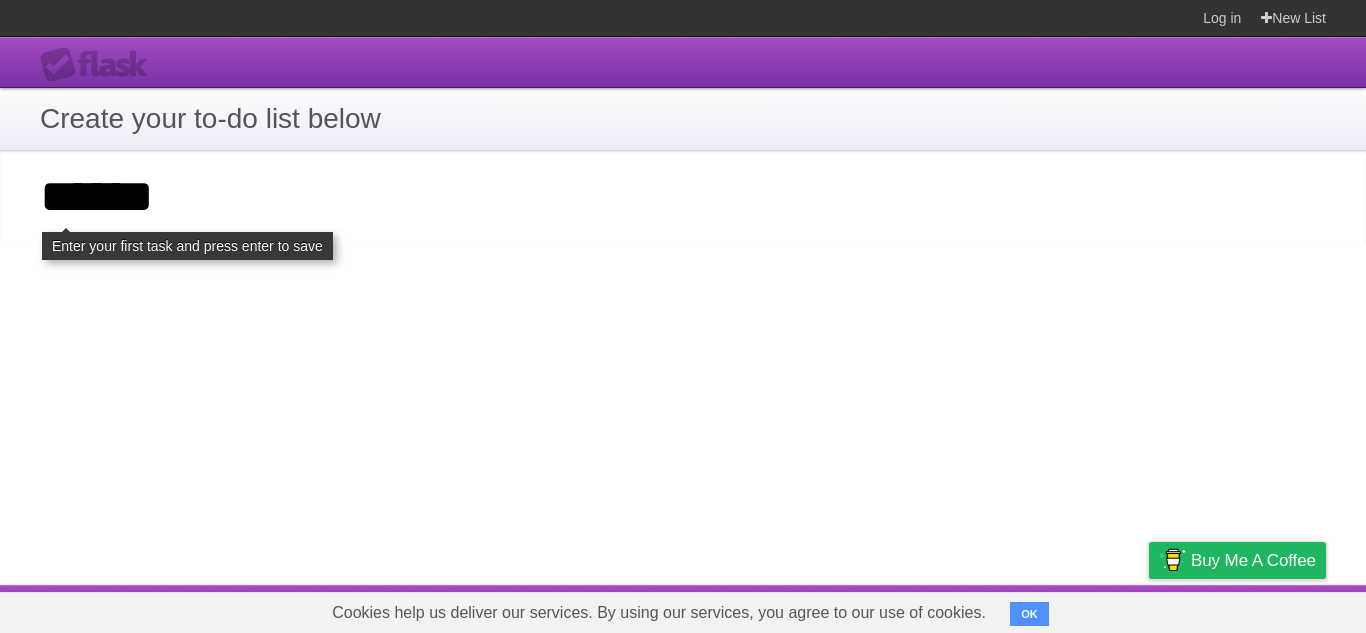 click on "**********" at bounding box center [0, 0] 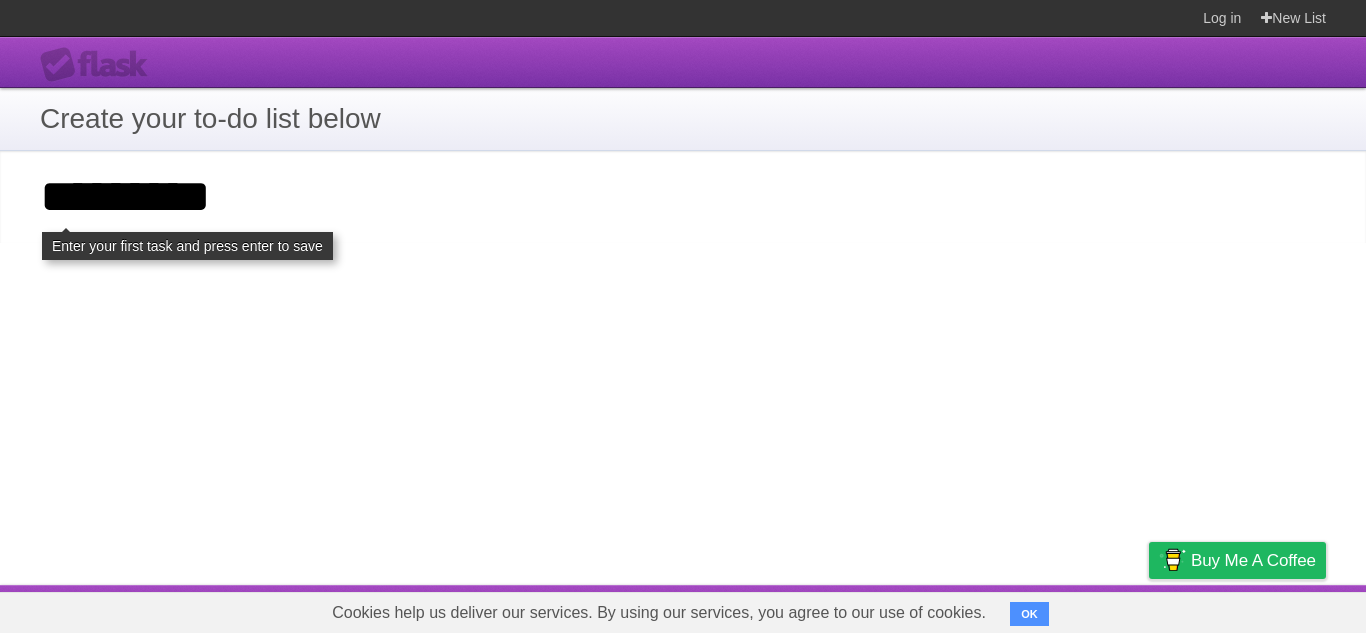 type on "*********" 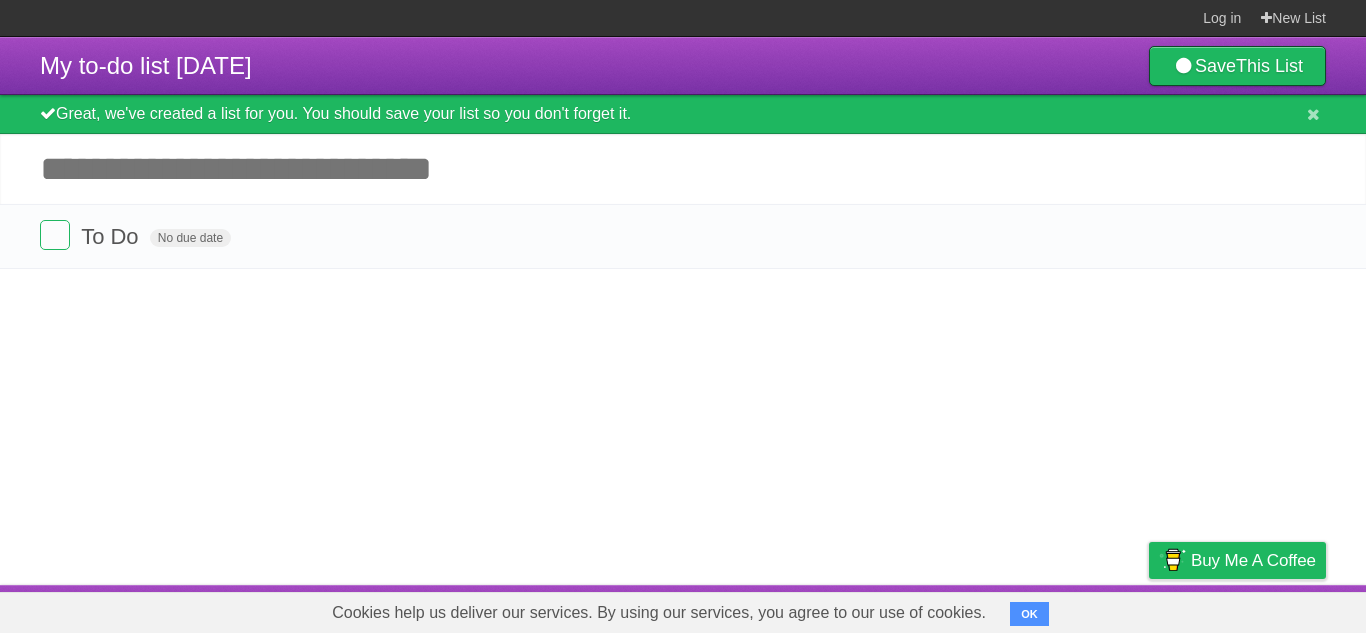 scroll, scrollTop: 0, scrollLeft: 0, axis: both 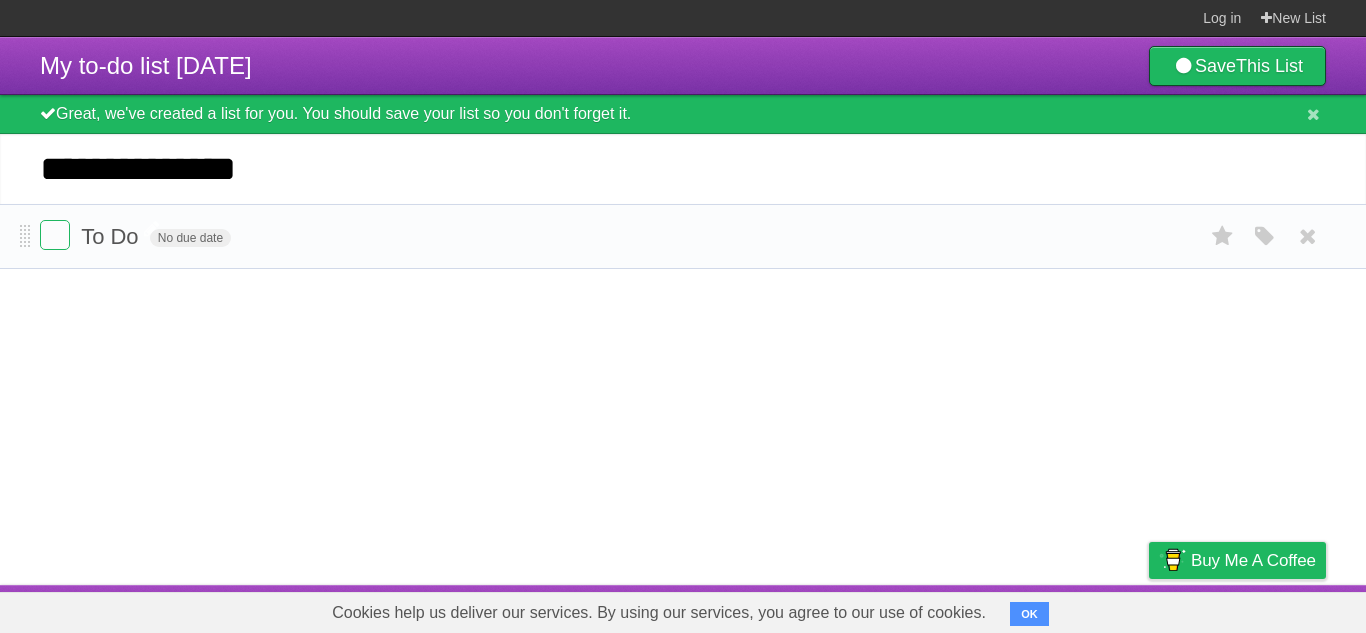 type on "**********" 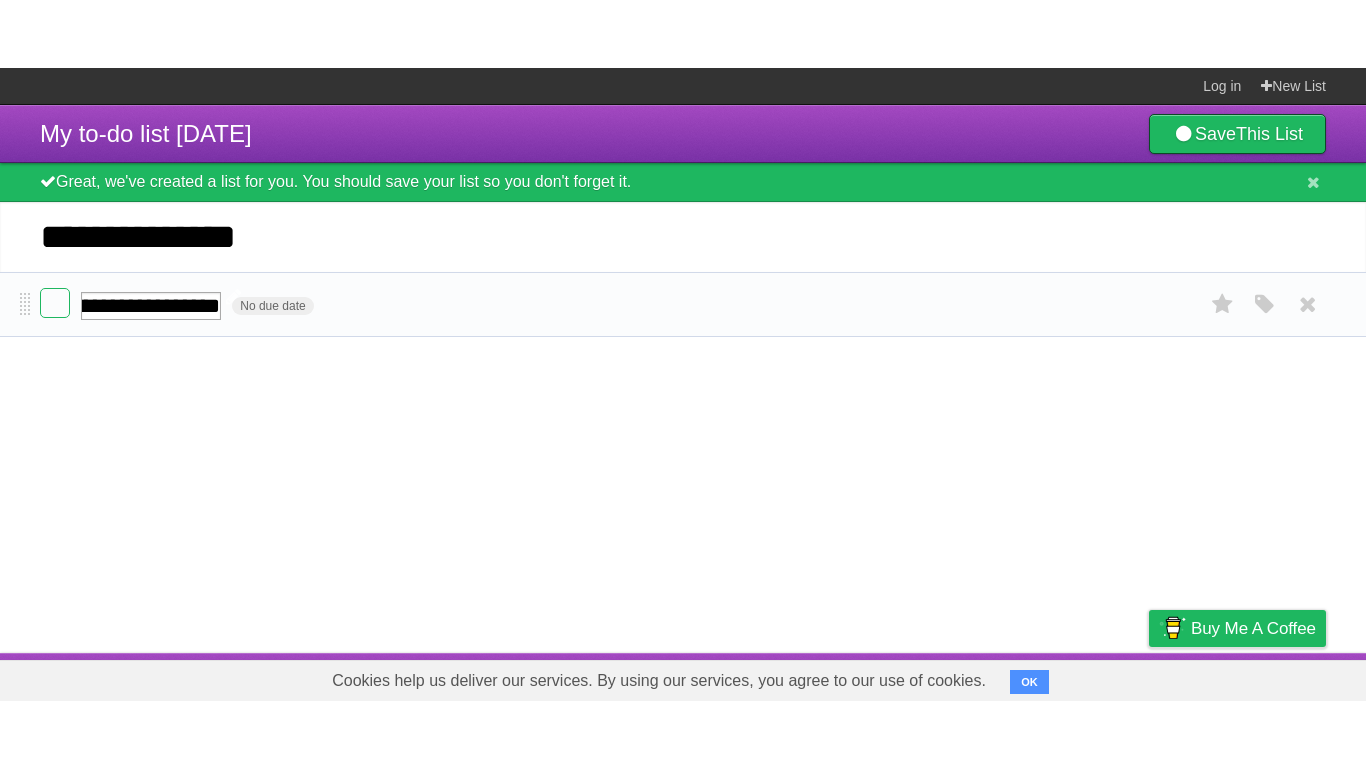 scroll, scrollTop: 0, scrollLeft: 81, axis: horizontal 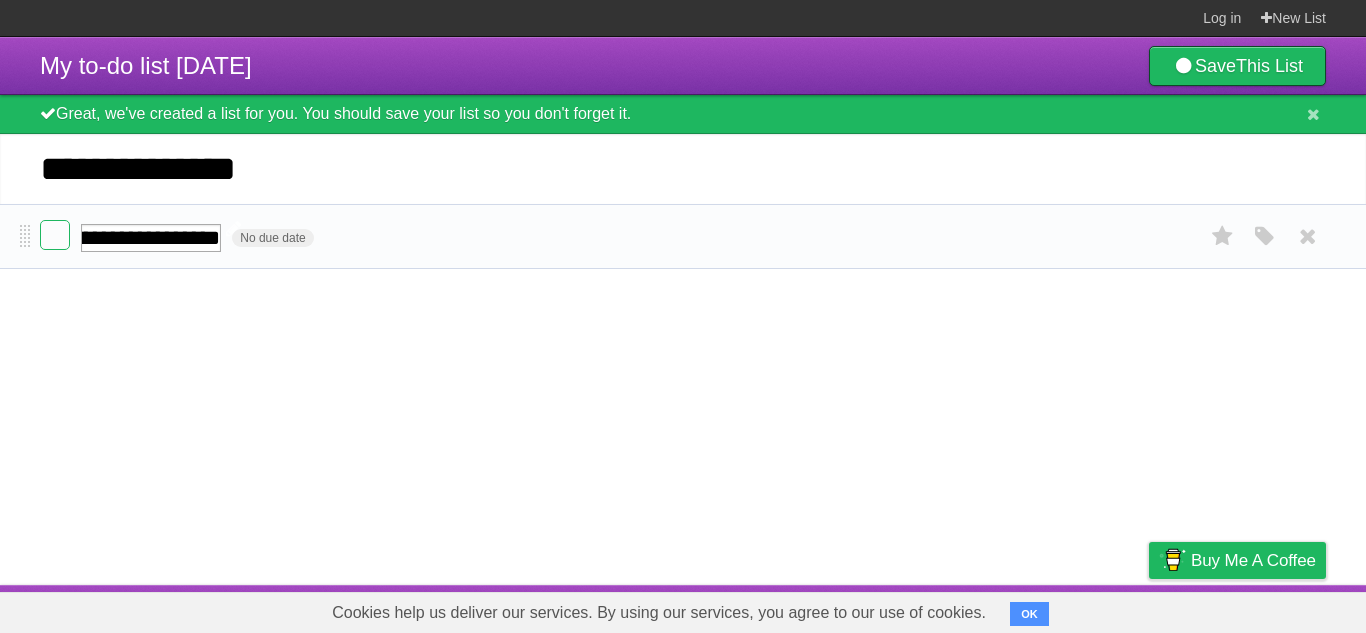 type on "**********" 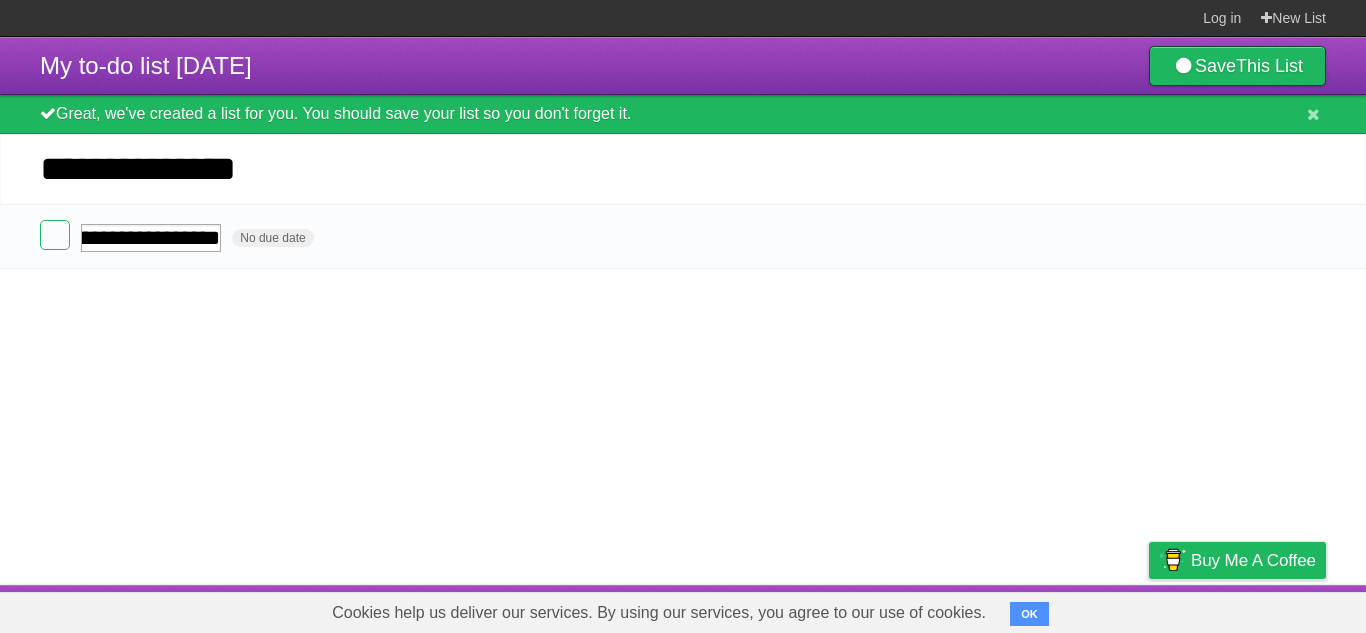 click on "**********" at bounding box center (683, 311) 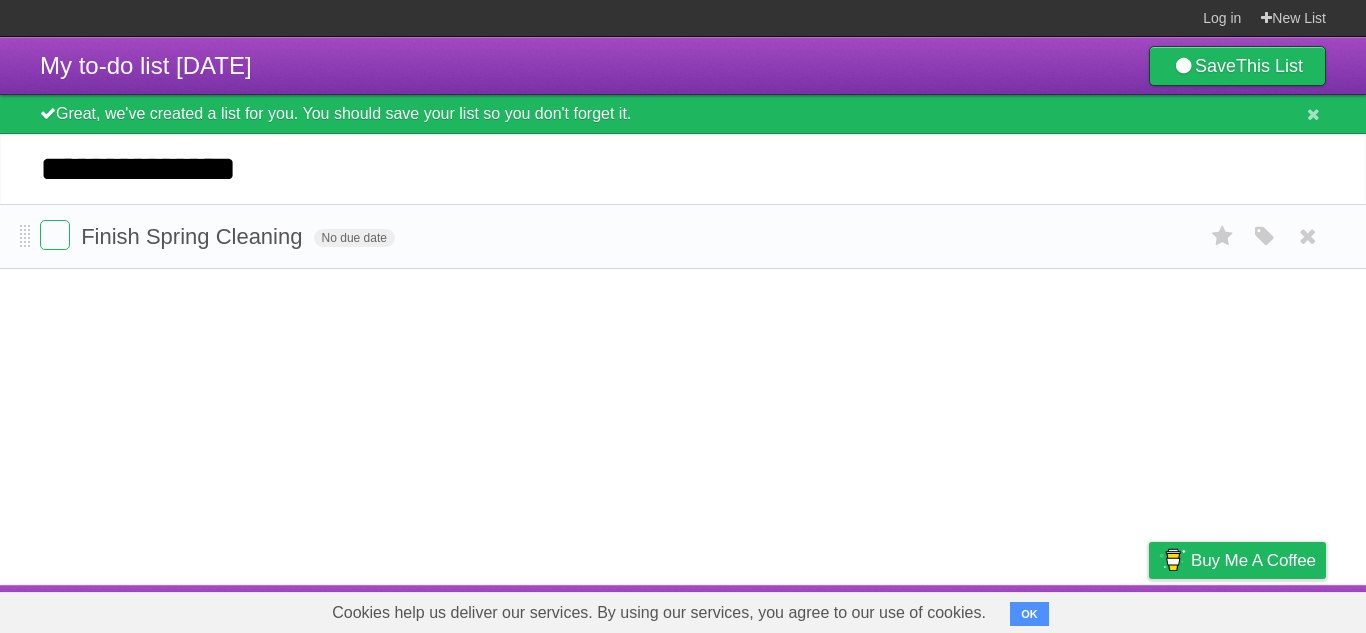 click on "Finish Spring Cleaning
No due date
White
Red
Blue
Green
Purple
Orange" at bounding box center [683, 236] 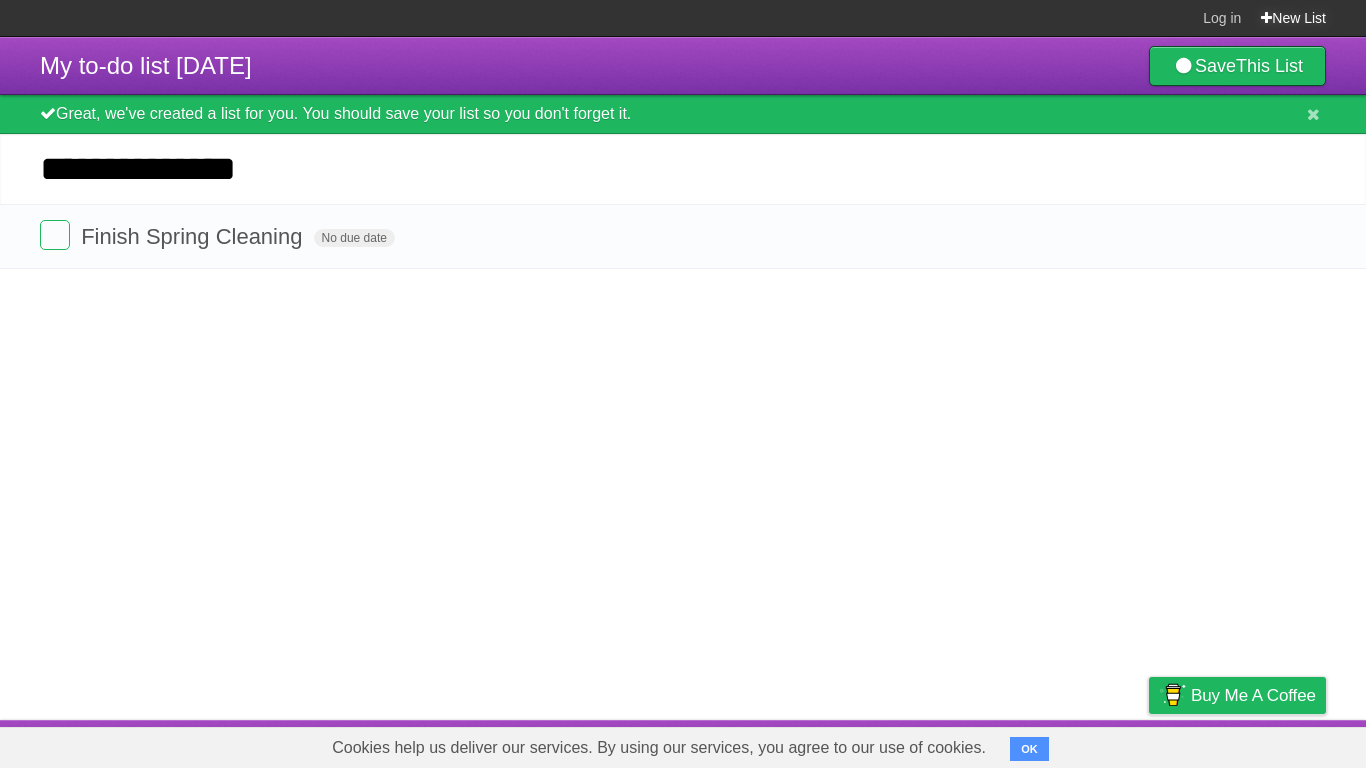 click on "New List" at bounding box center (1293, 18) 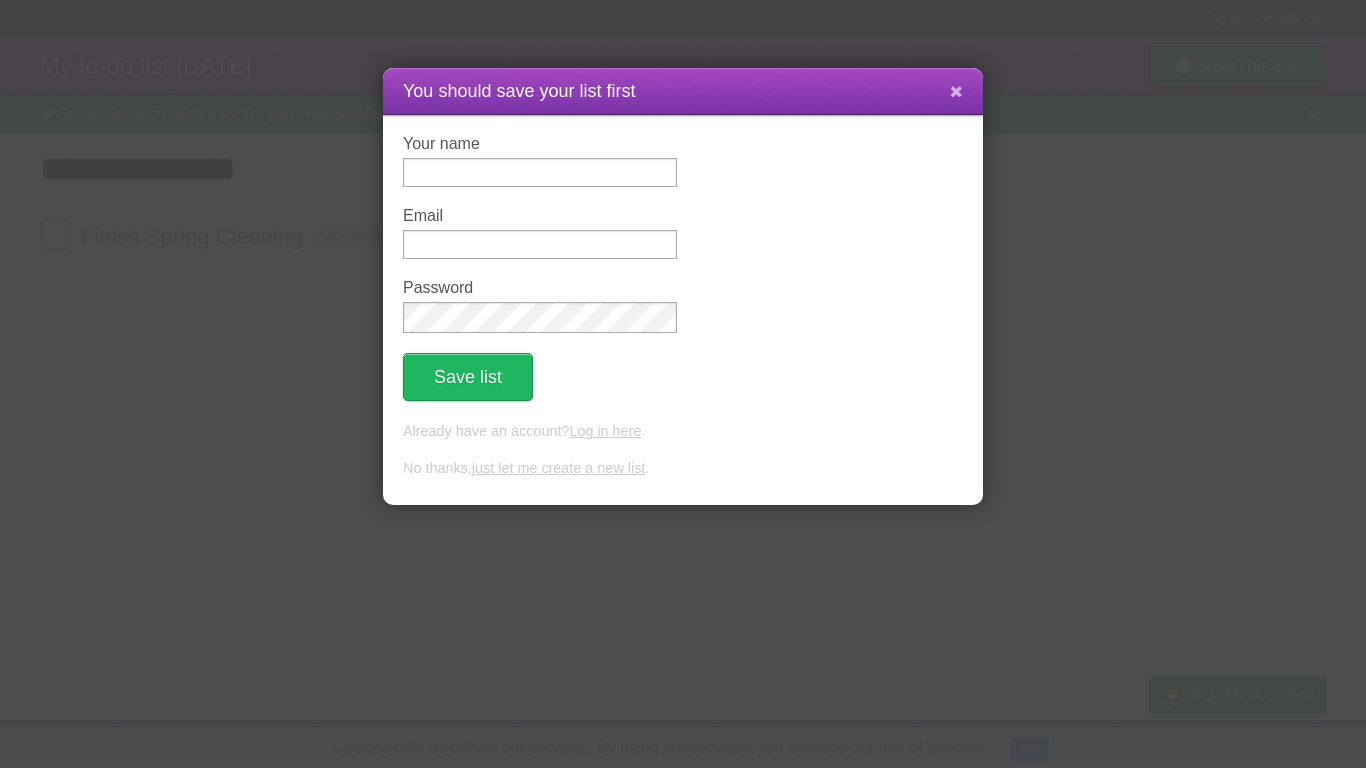 click at bounding box center (956, 91) 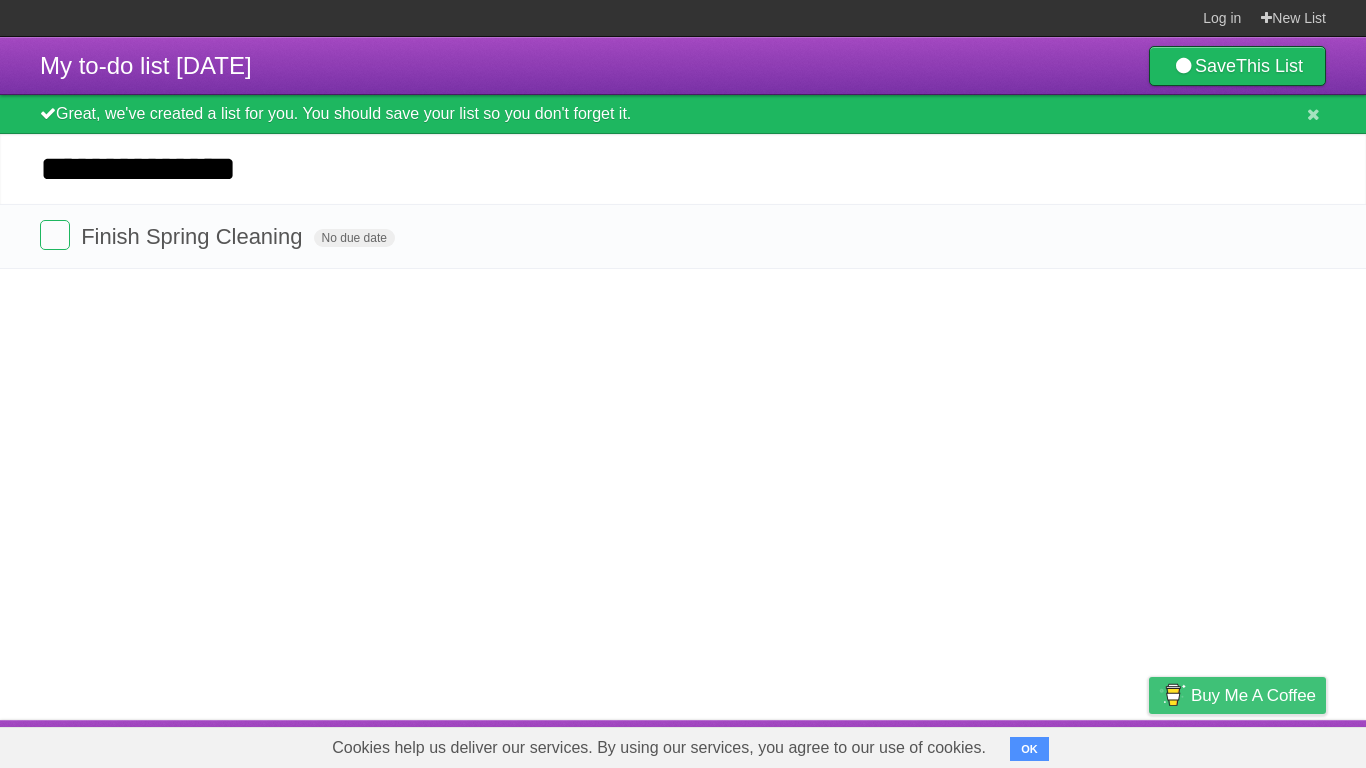 click on "Buy me a coffee" at bounding box center [1237, 695] 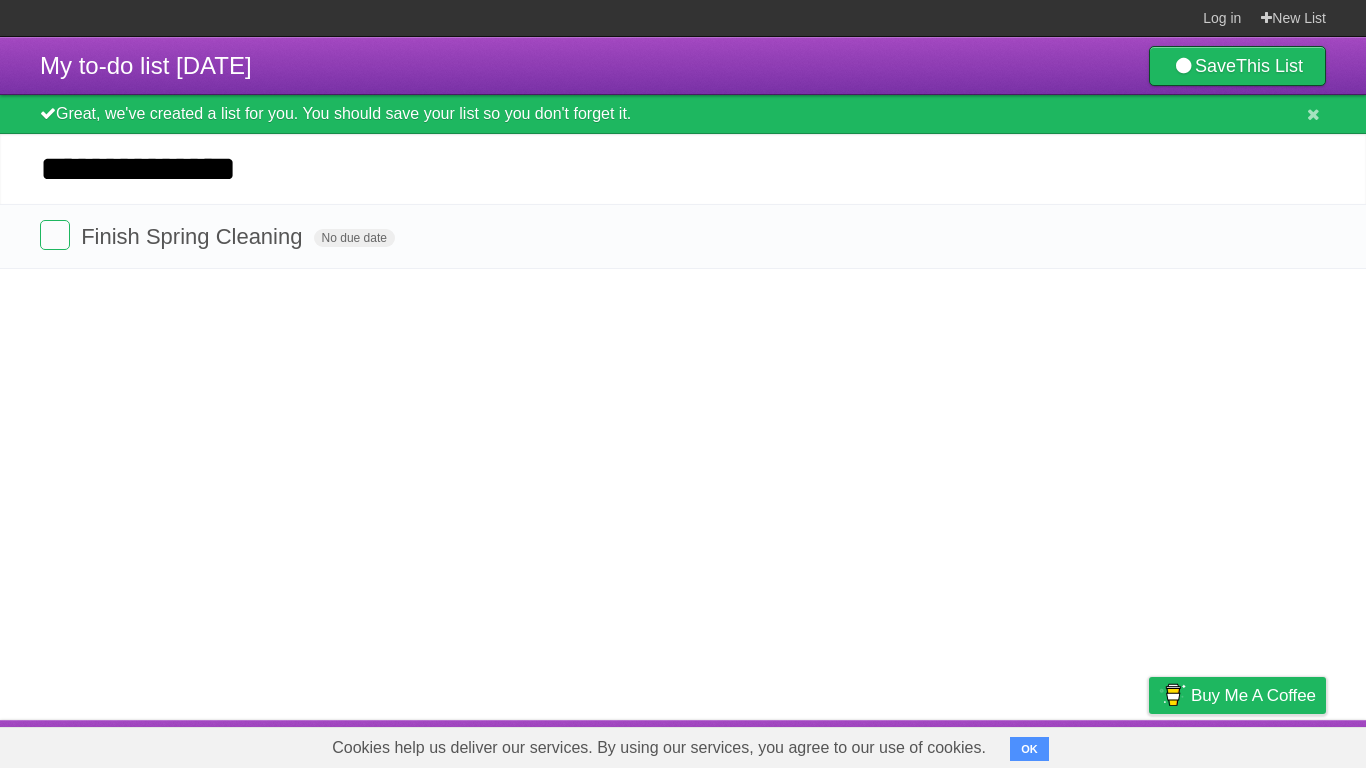 click on "**********" at bounding box center [683, 378] 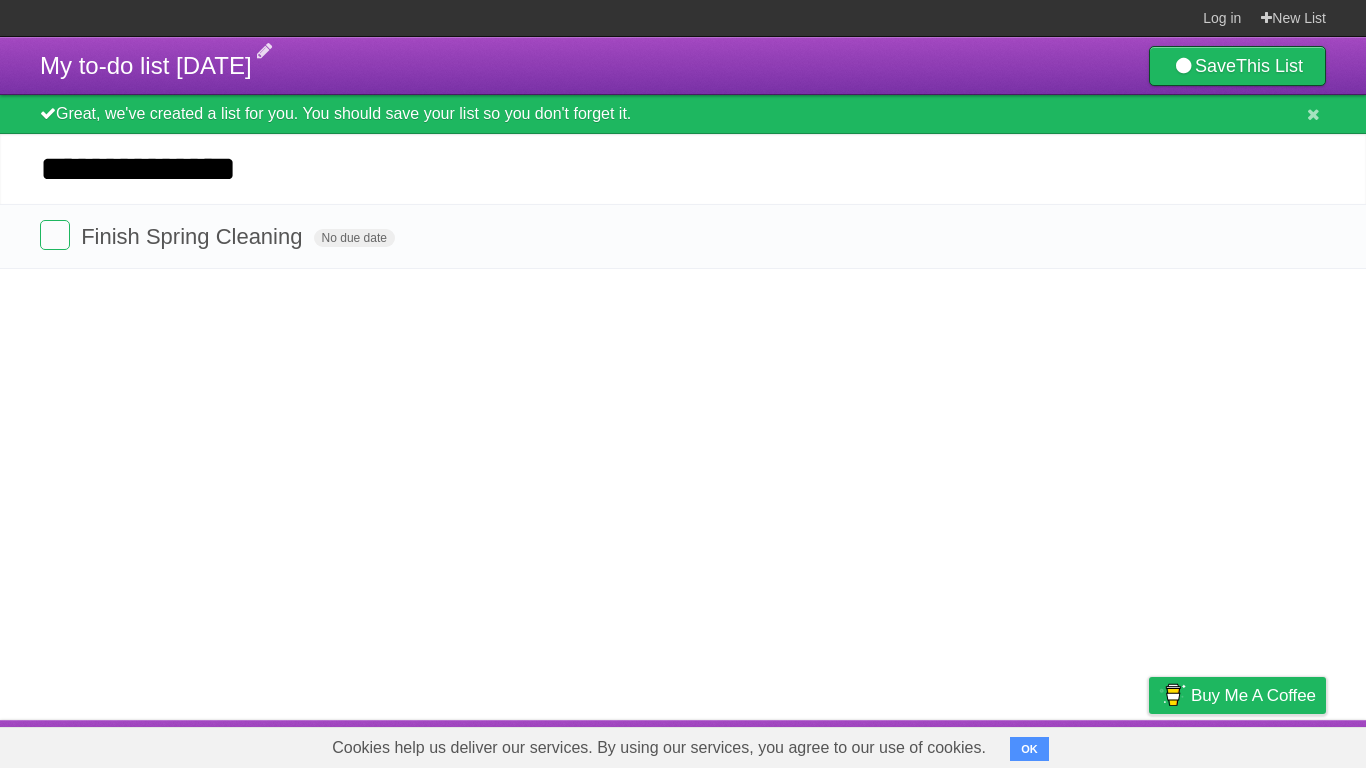 click on "My to-do list 08/05/2025" at bounding box center [146, 65] 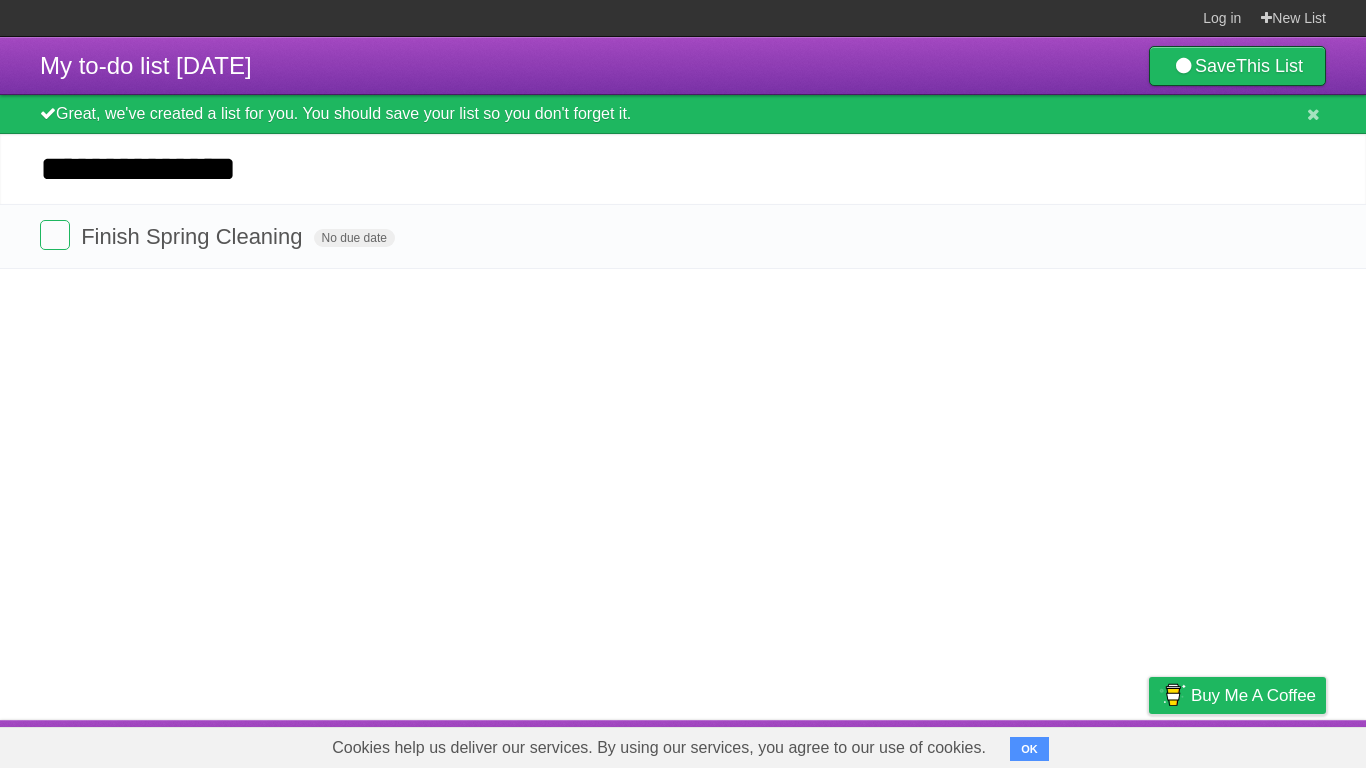 click on "My to-do list 08/05/2025
Save  This List" at bounding box center [683, 66] 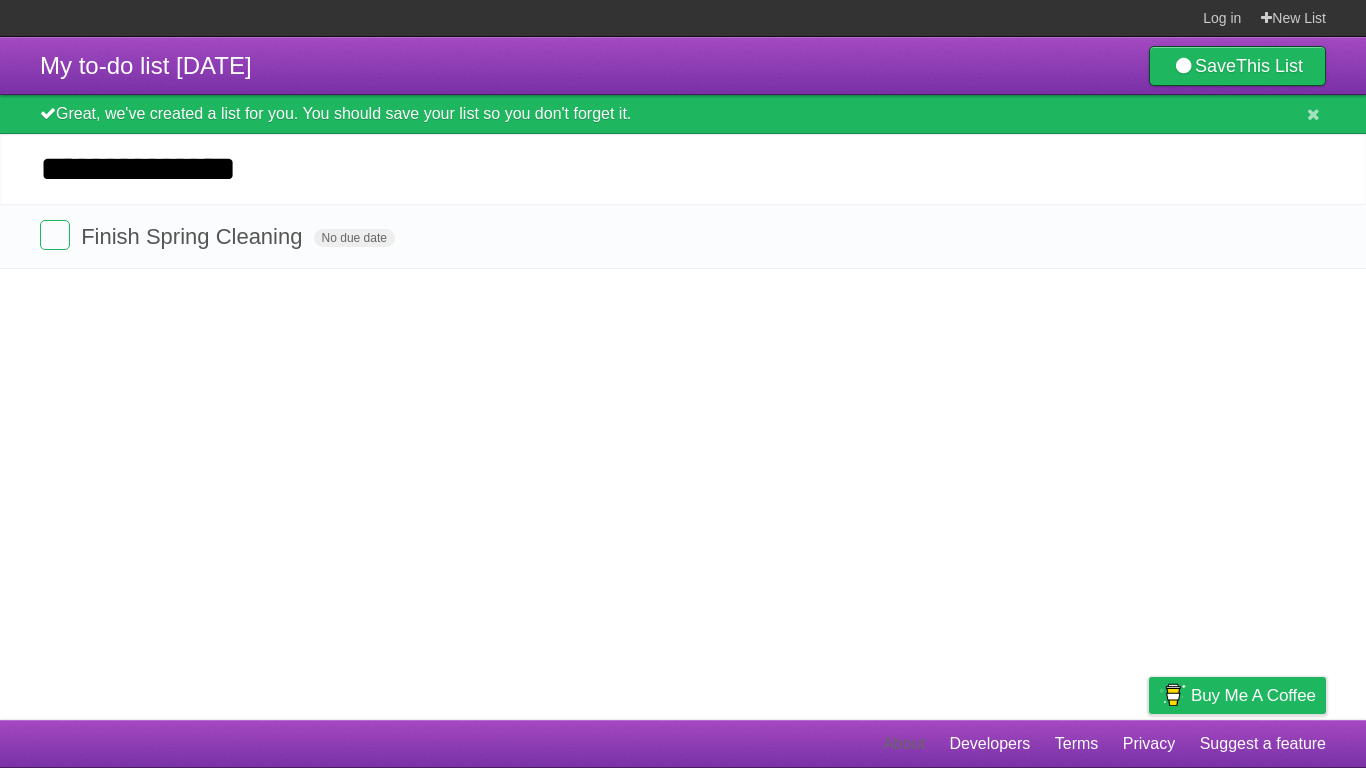 click on "About" at bounding box center (904, 744) 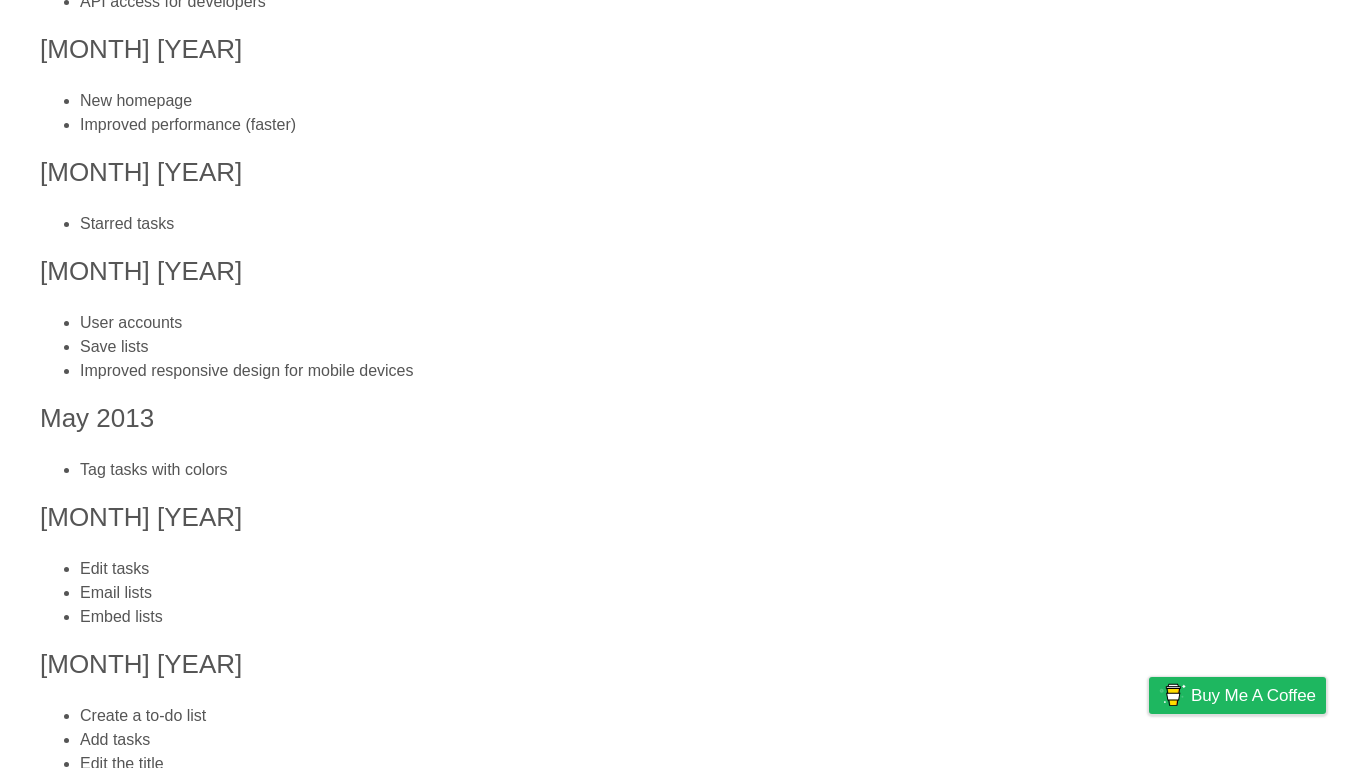 scroll, scrollTop: 1049, scrollLeft: 0, axis: vertical 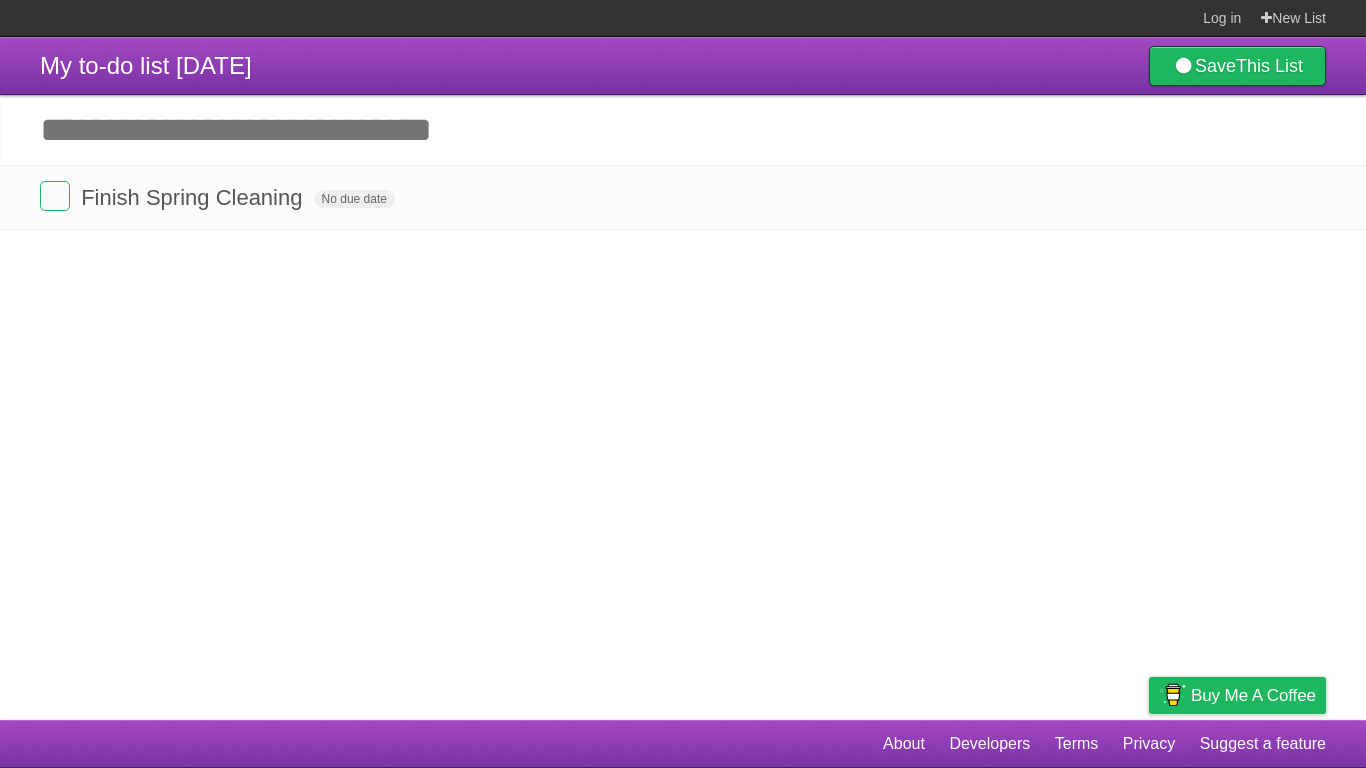 click on "My to-do list 08/05/2025
Save  This List
Add another task
*********
Finish Spring Cleaning
No due date
White
Red
Blue
Green
Purple
Orange" at bounding box center (683, 378) 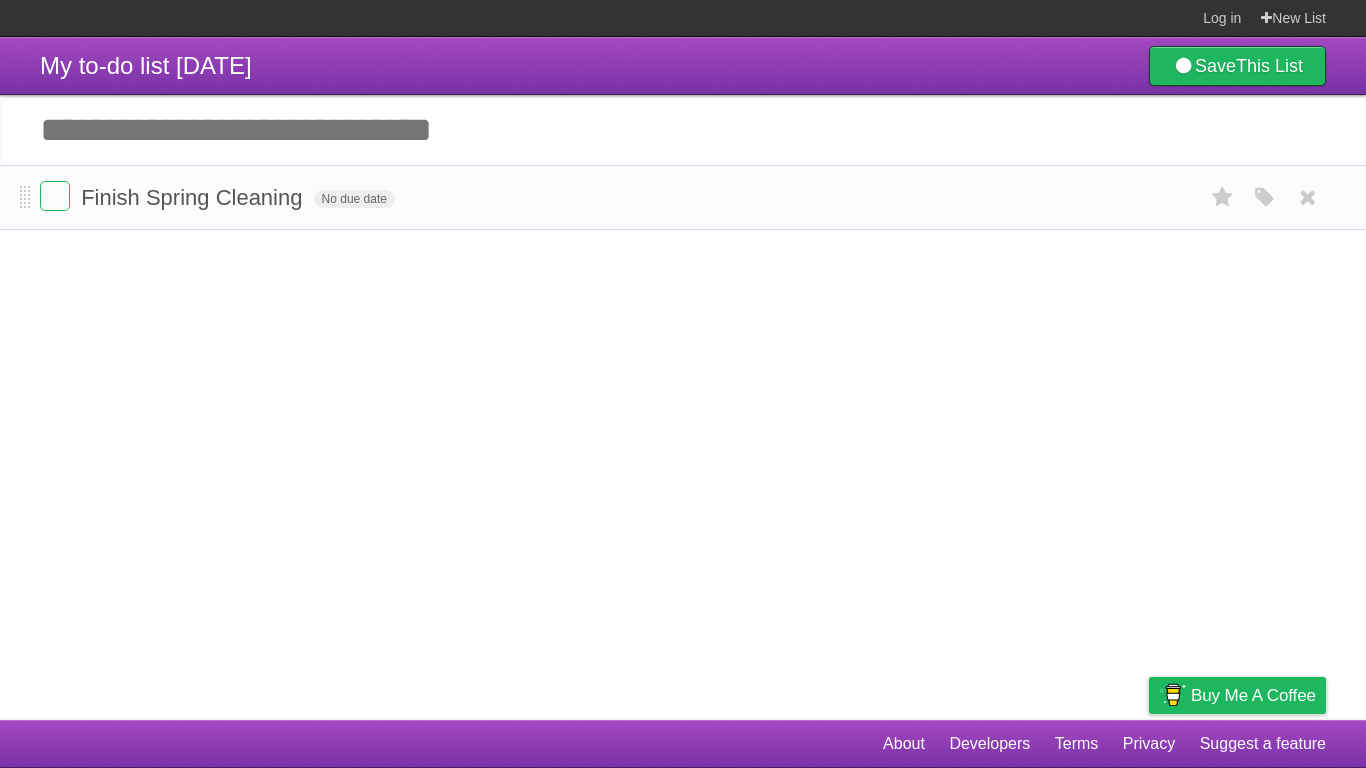 click on "Finish Spring Cleaning
No due date
White
Red
Blue
Green
Purple
Orange" at bounding box center [683, 197] 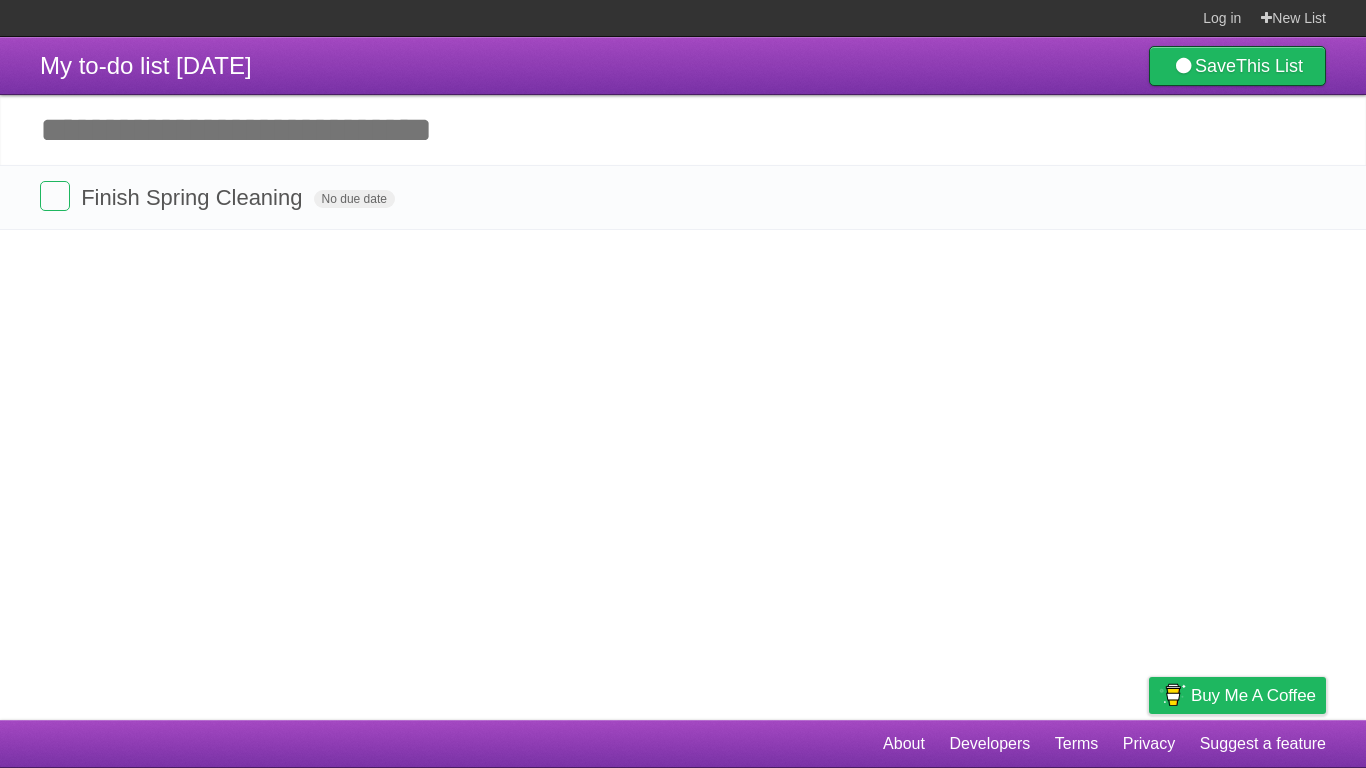 click on "Add another task" at bounding box center (683, 130) 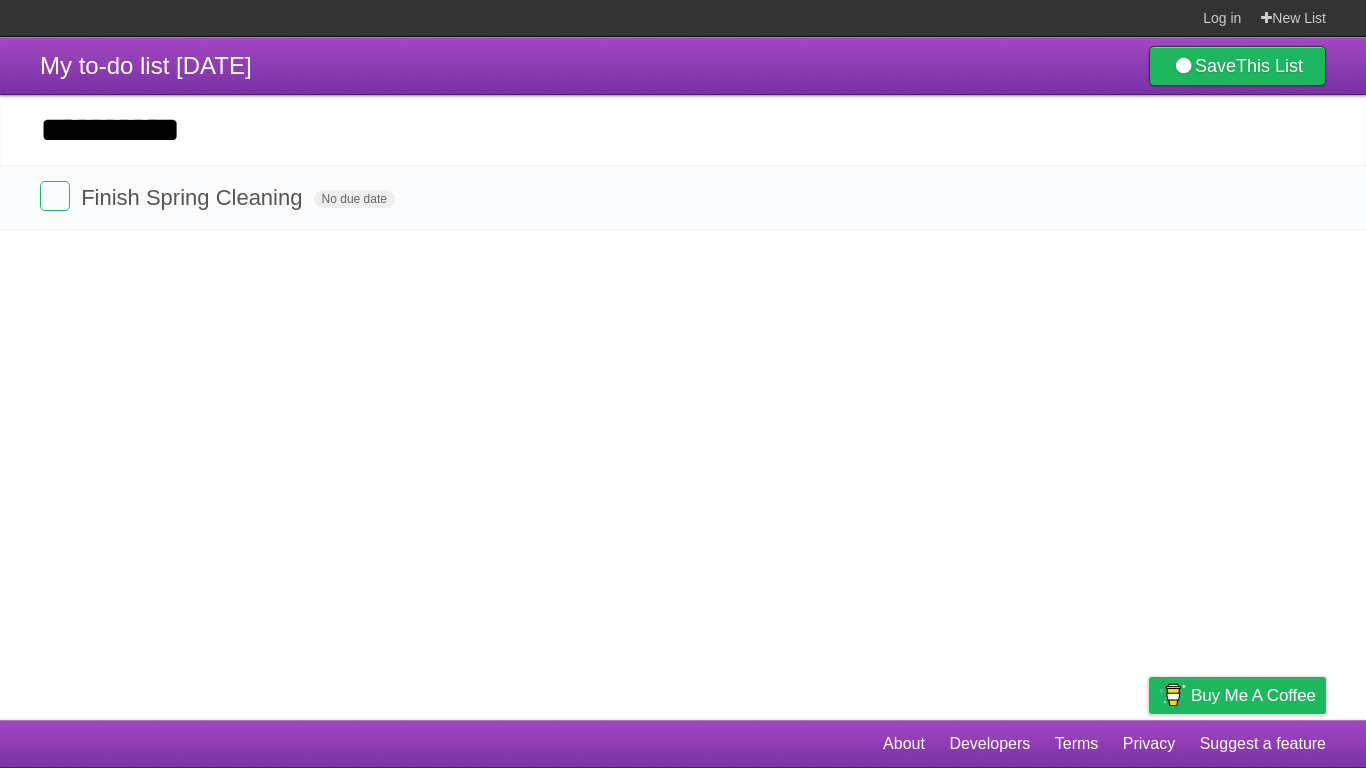 type on "**********" 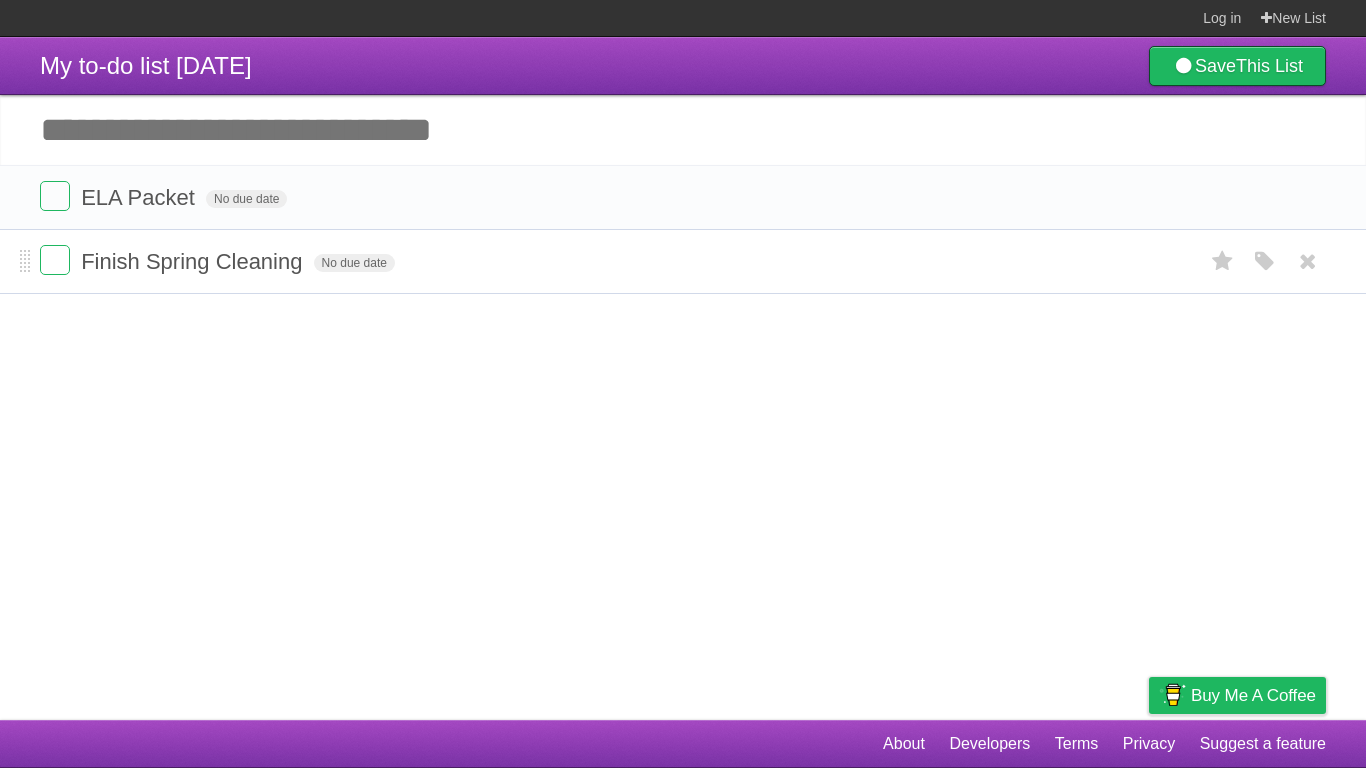 type on "*" 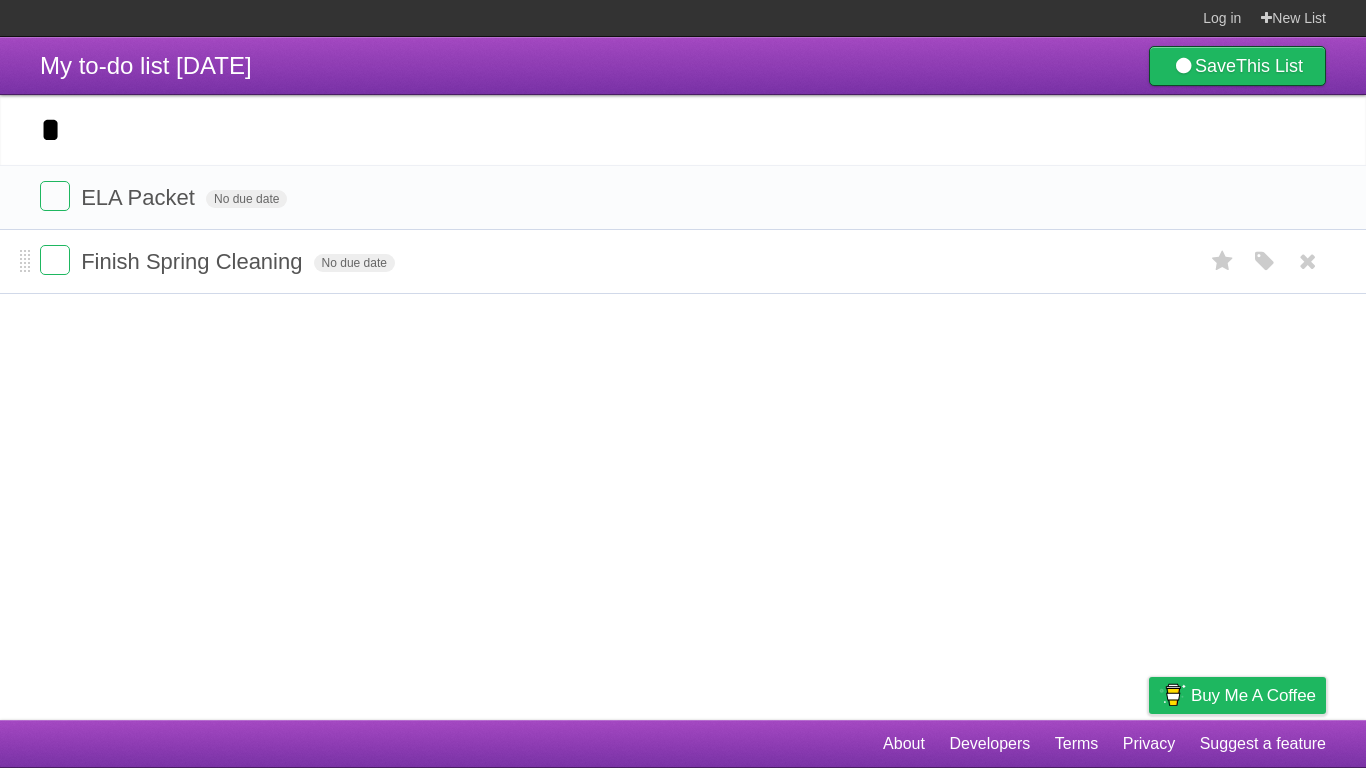 click on "Finish Spring Cleaning
No due date
White
Red
Blue
Green
Purple
Orange" at bounding box center (683, 261) 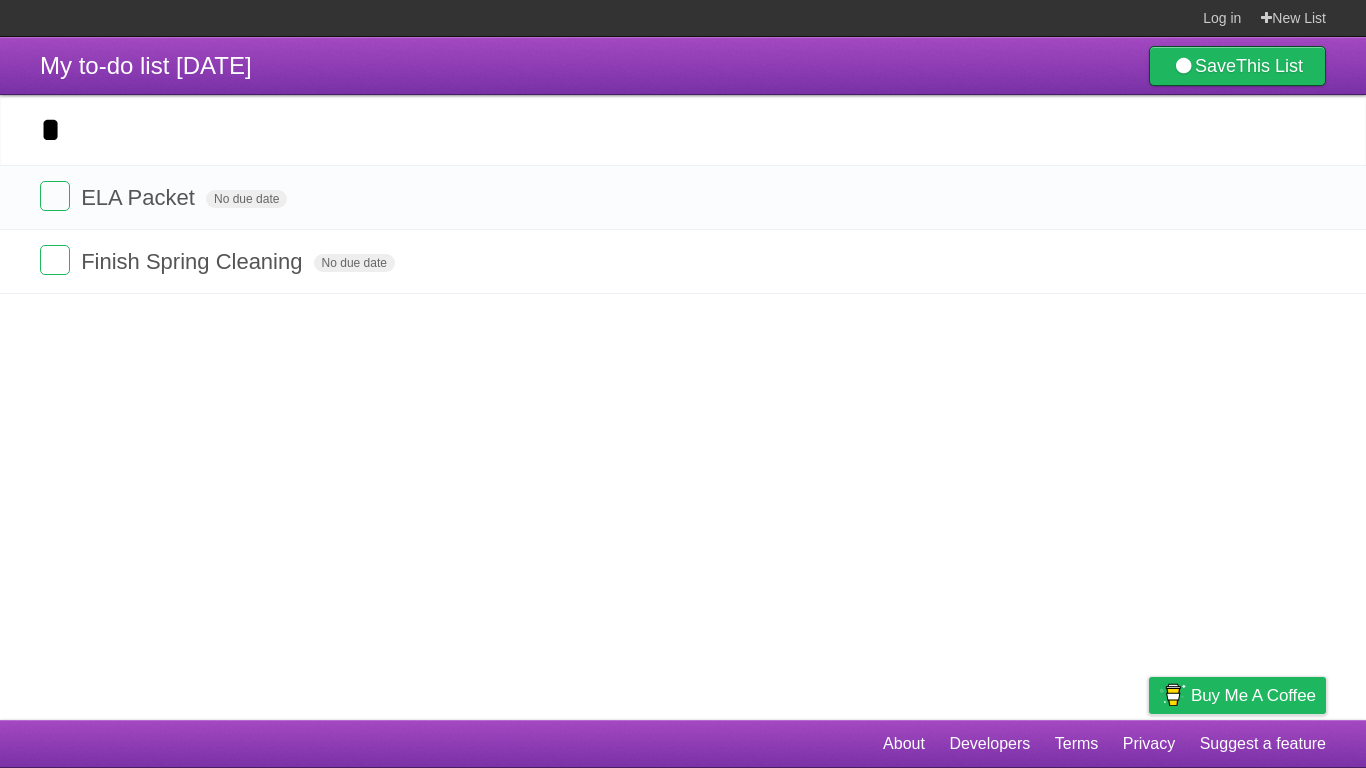 click on "*" at bounding box center [683, 130] 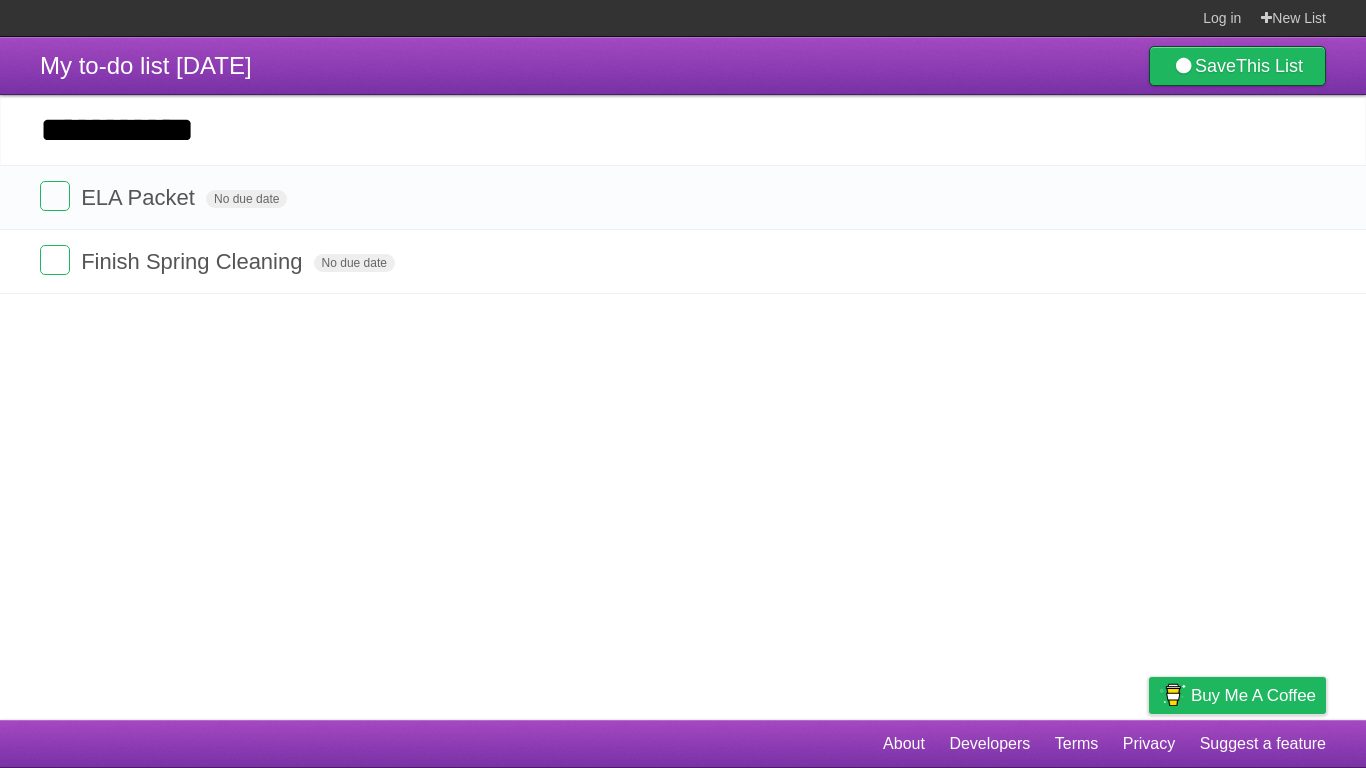 type on "**********" 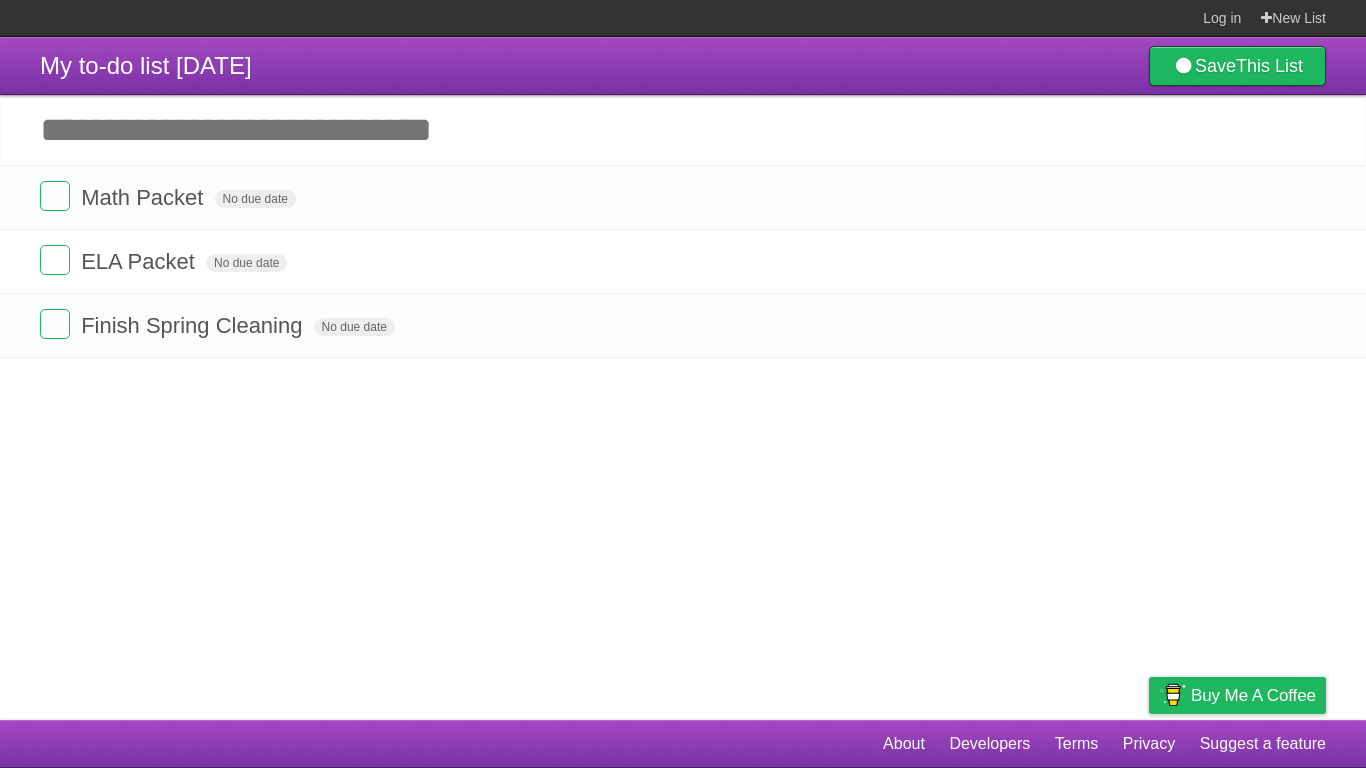click on "Add another task" at bounding box center [683, 130] 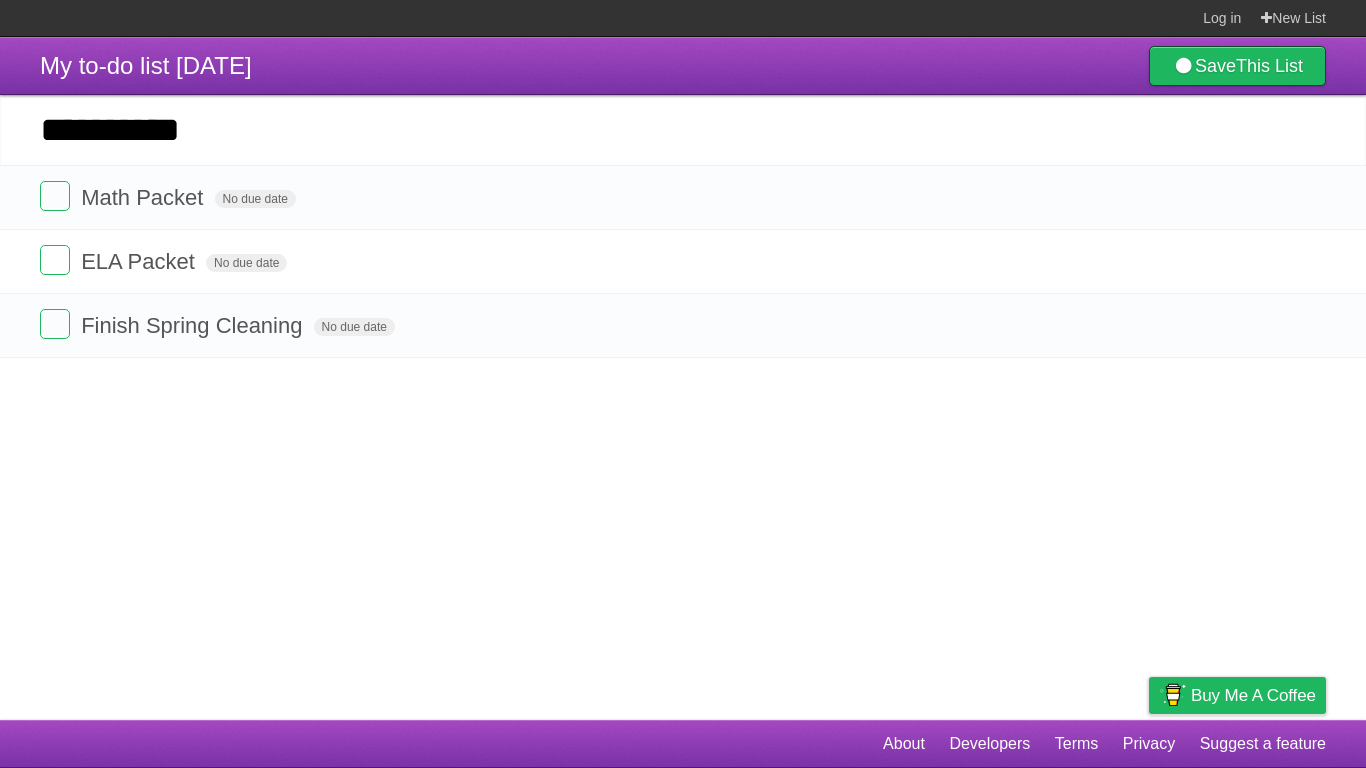 type on "**********" 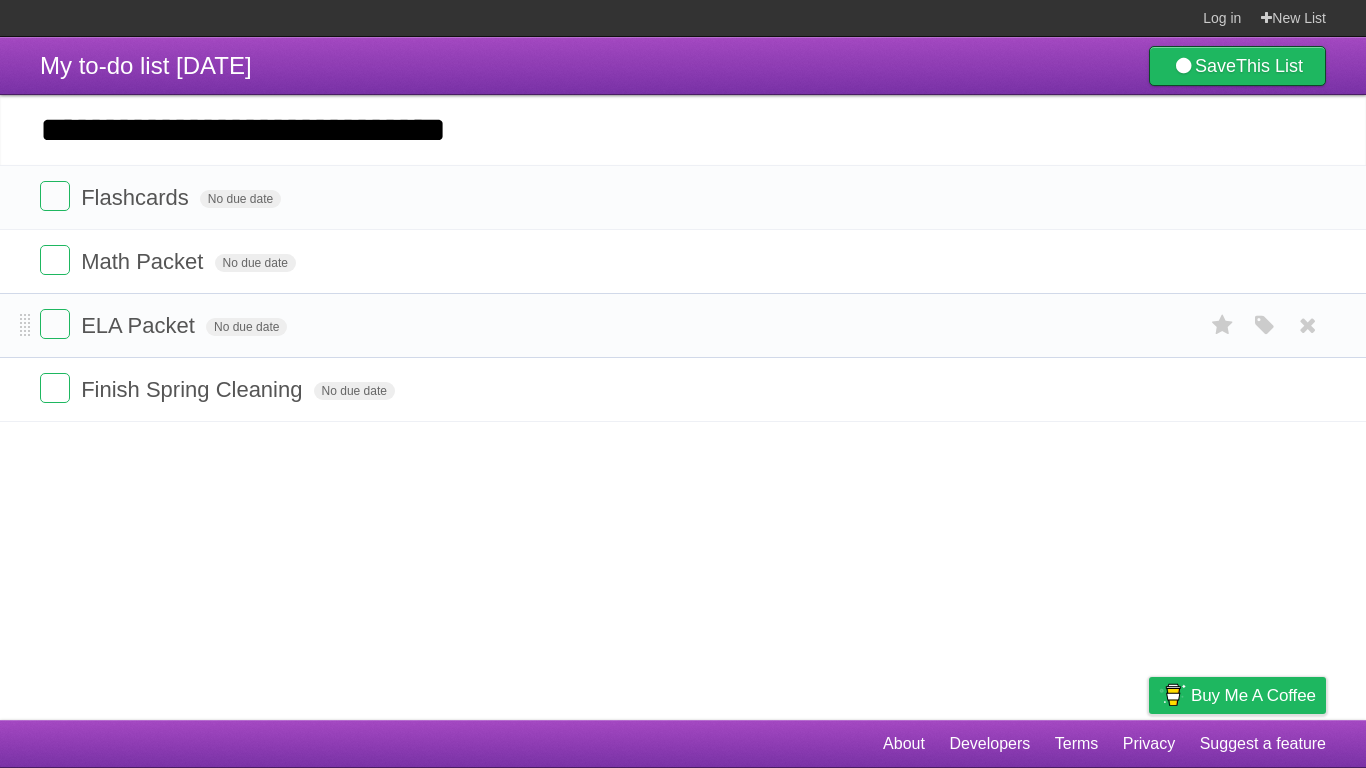 type on "**********" 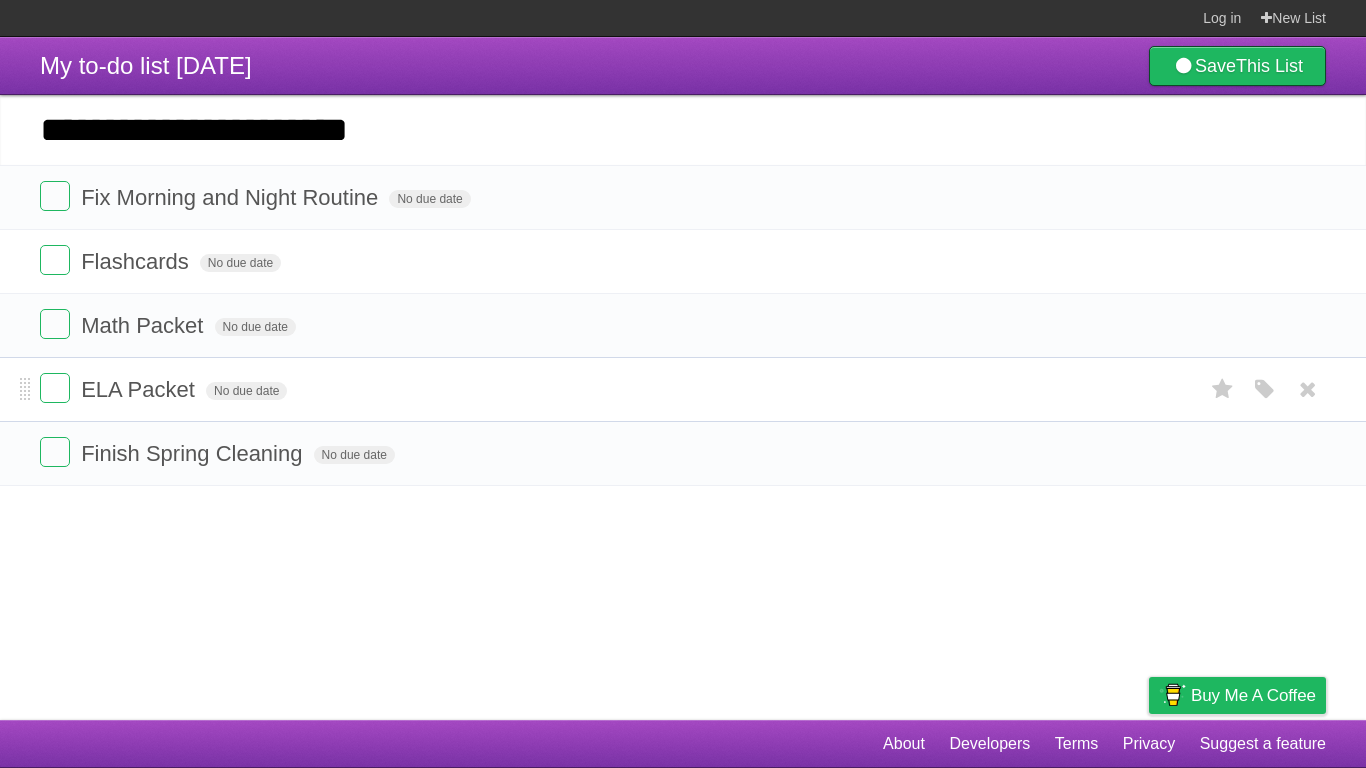 type on "**********" 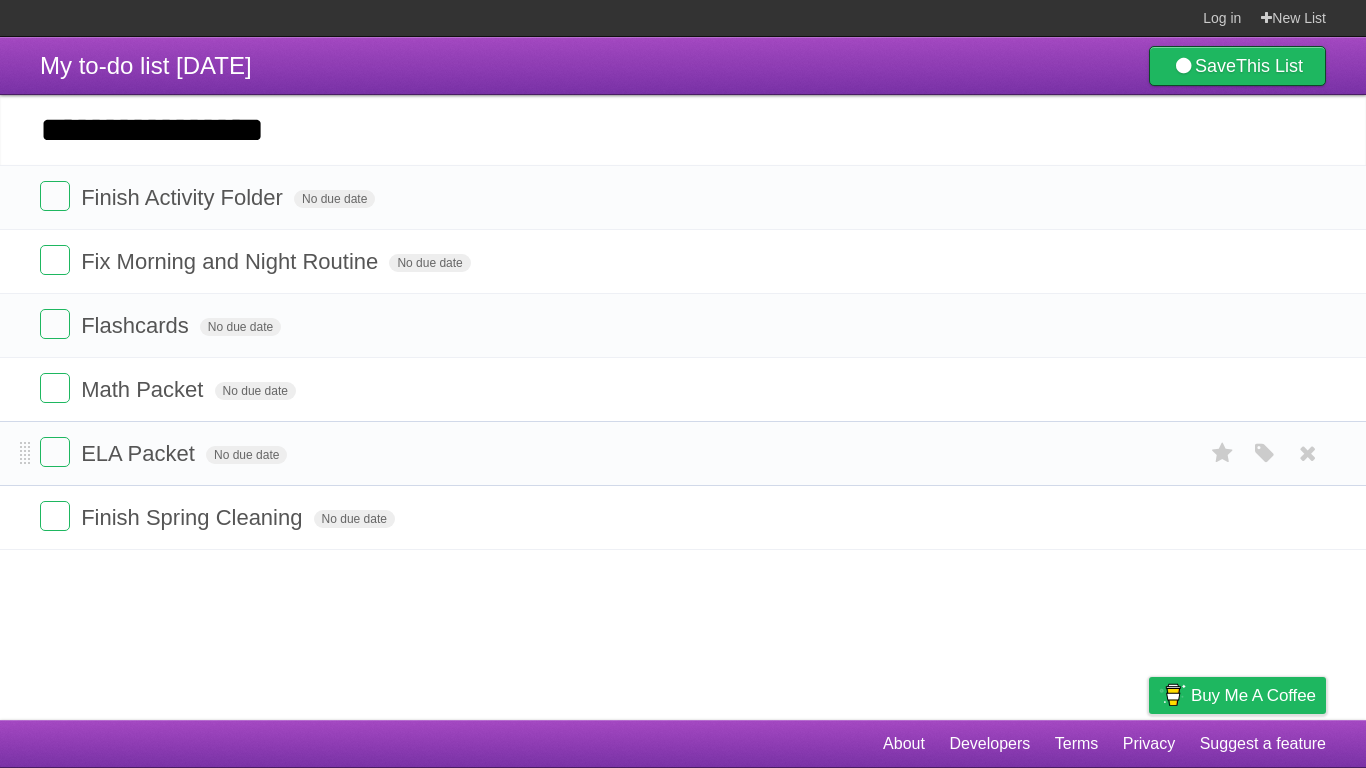 type on "**********" 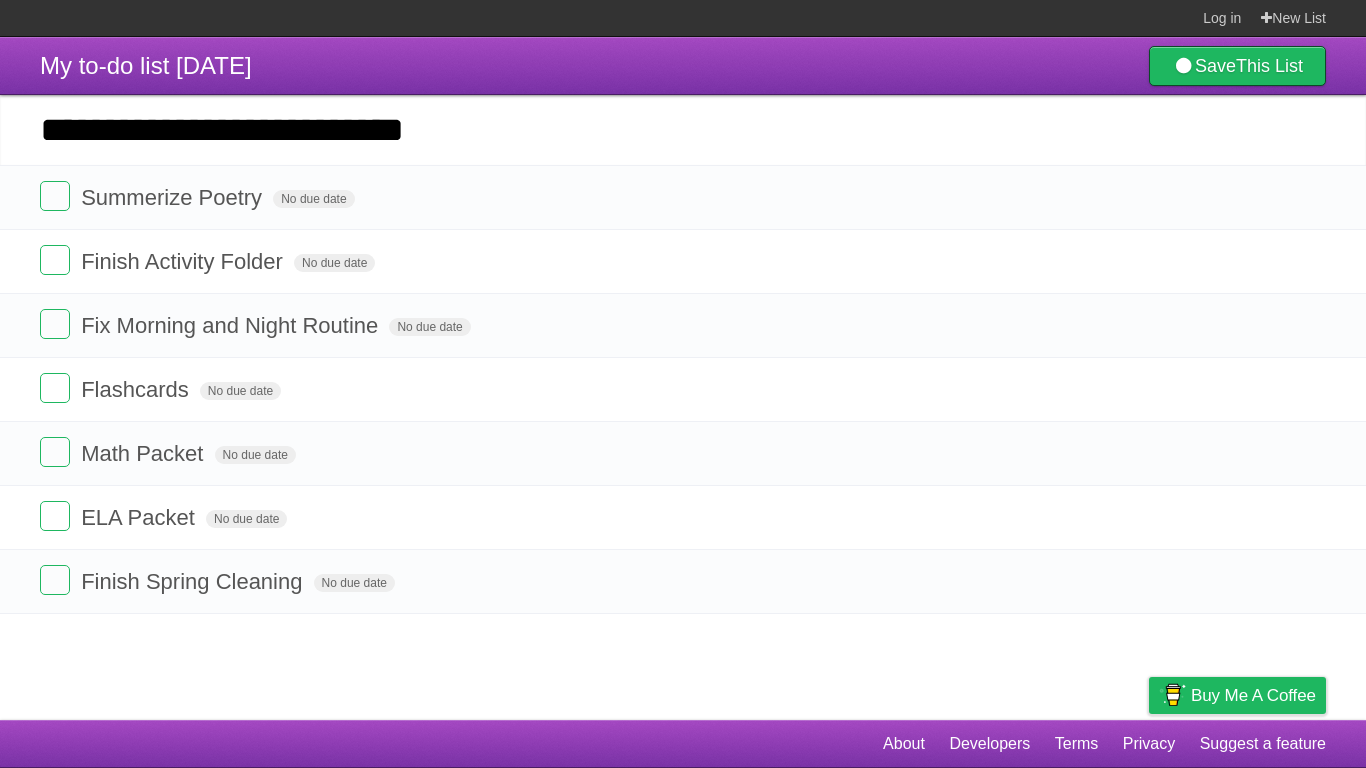 type on "**********" 